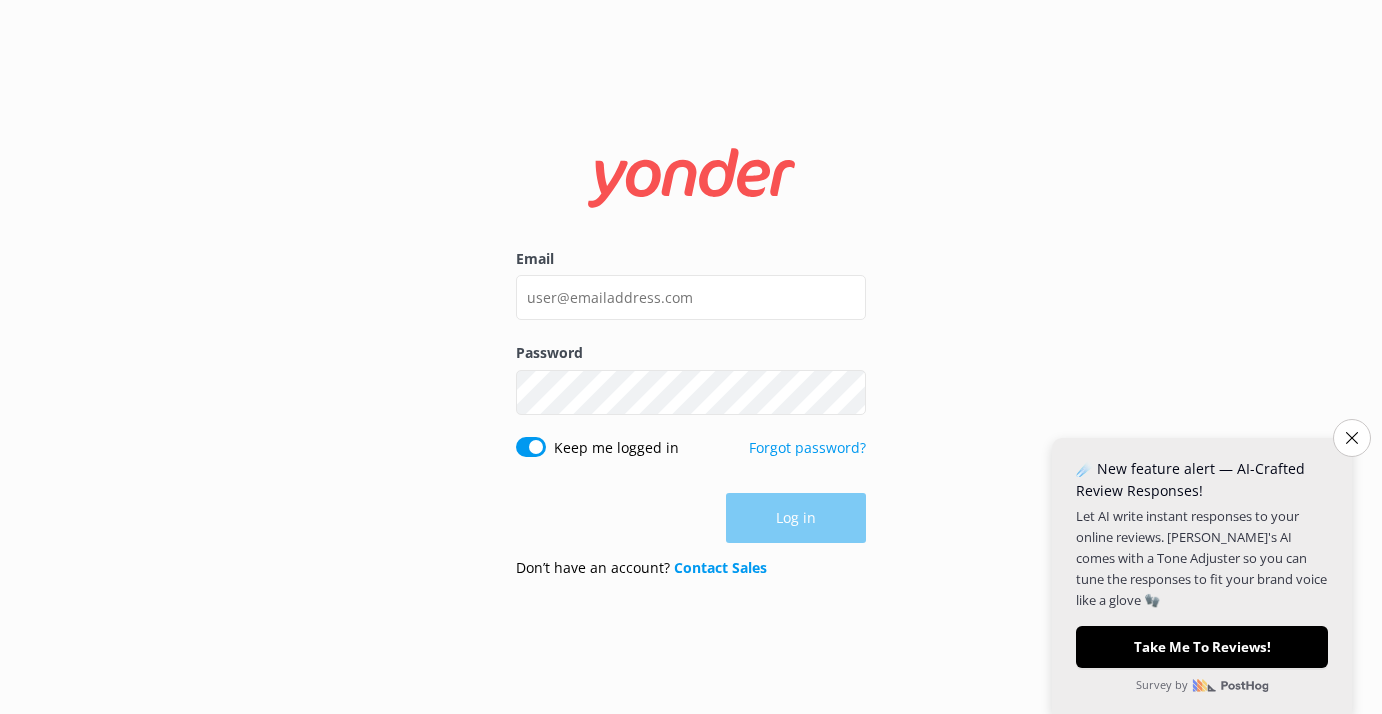 scroll, scrollTop: 0, scrollLeft: 0, axis: both 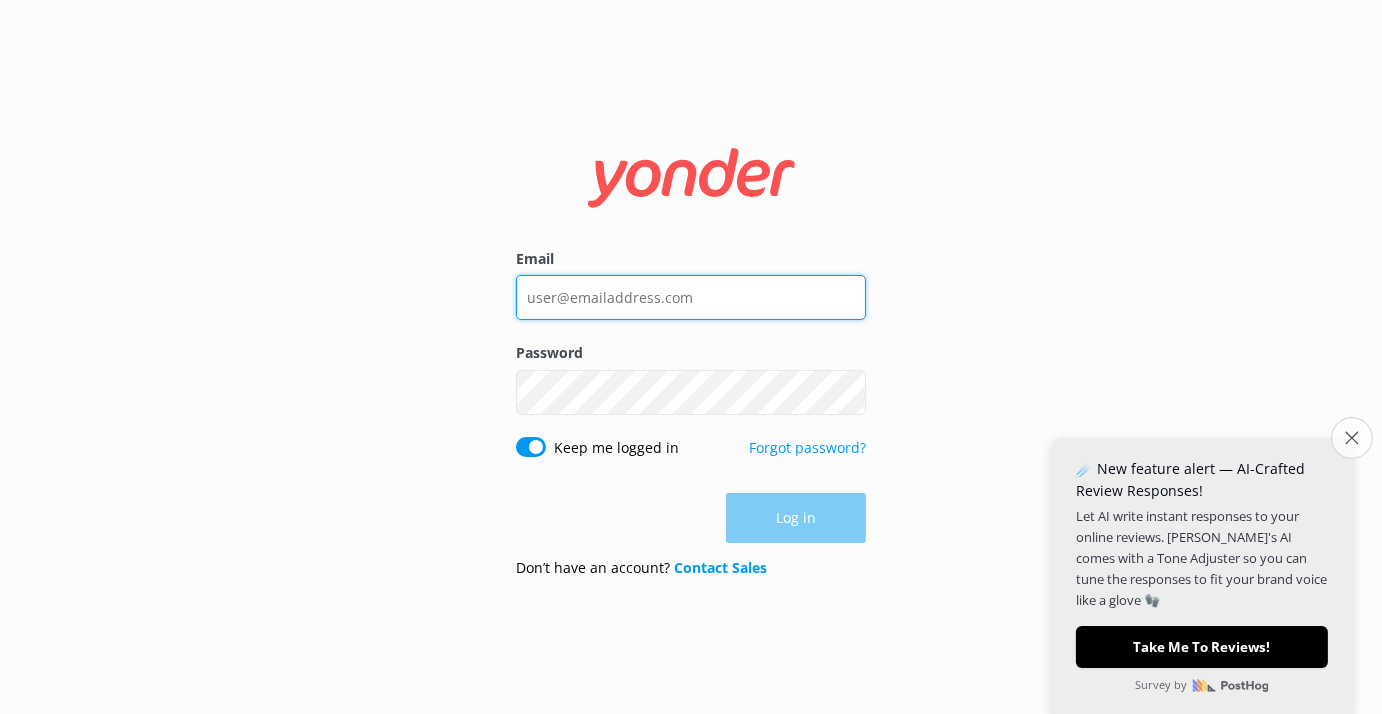 type on "[DOMAIN_NAME][EMAIL_ADDRESS][DOMAIN_NAME]" 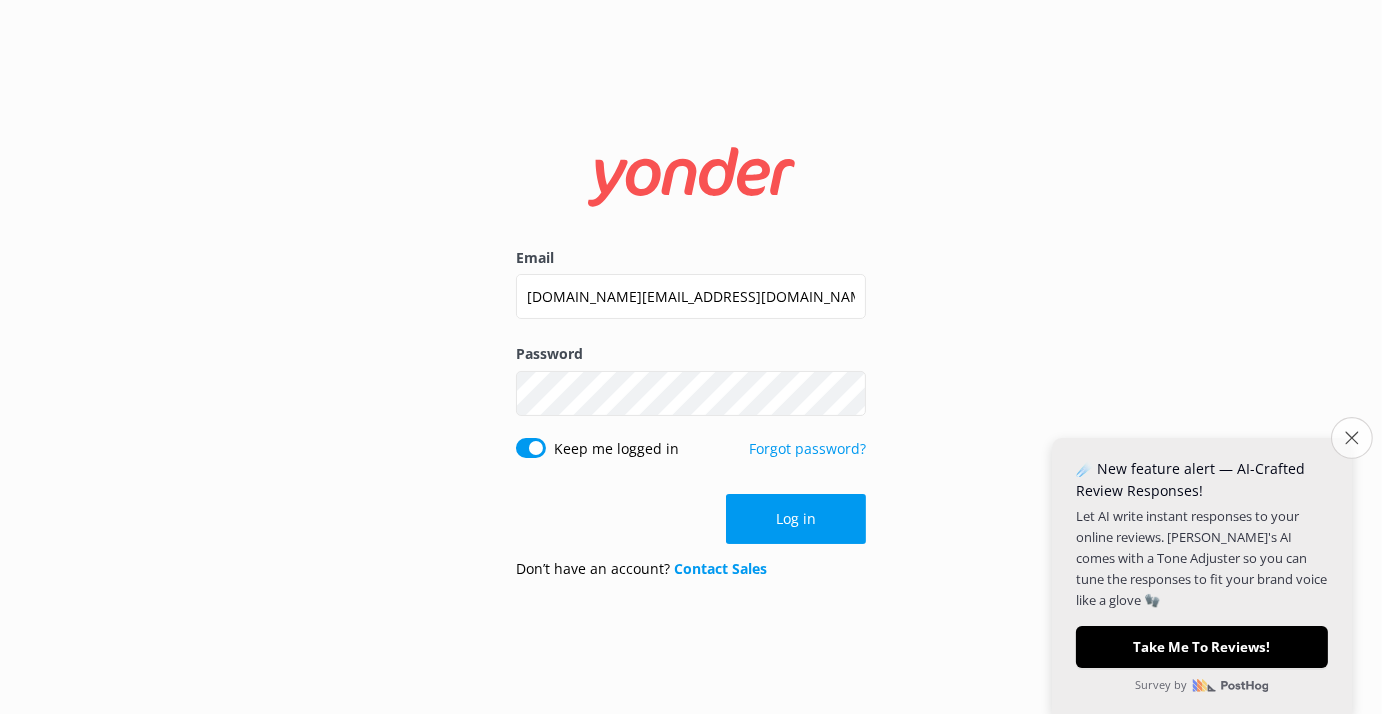 click on "Close survey" 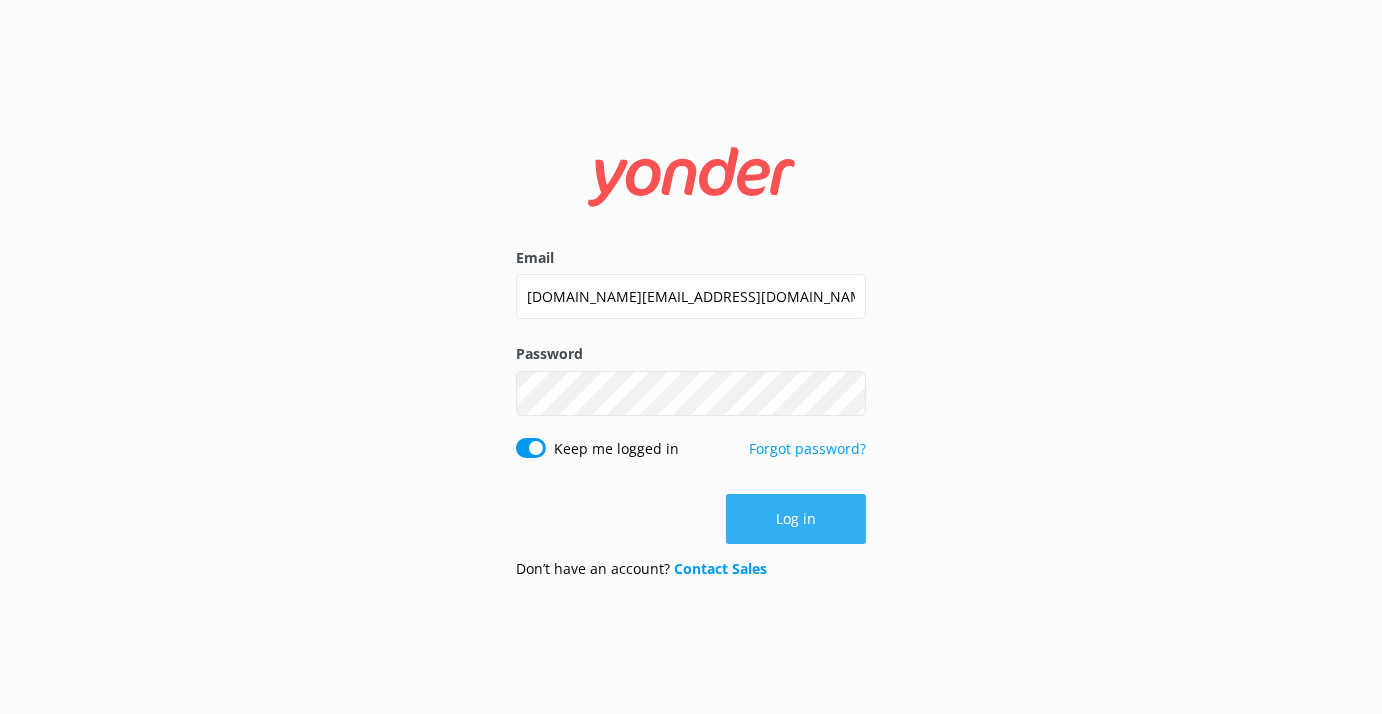 click on "Log in" at bounding box center [796, 519] 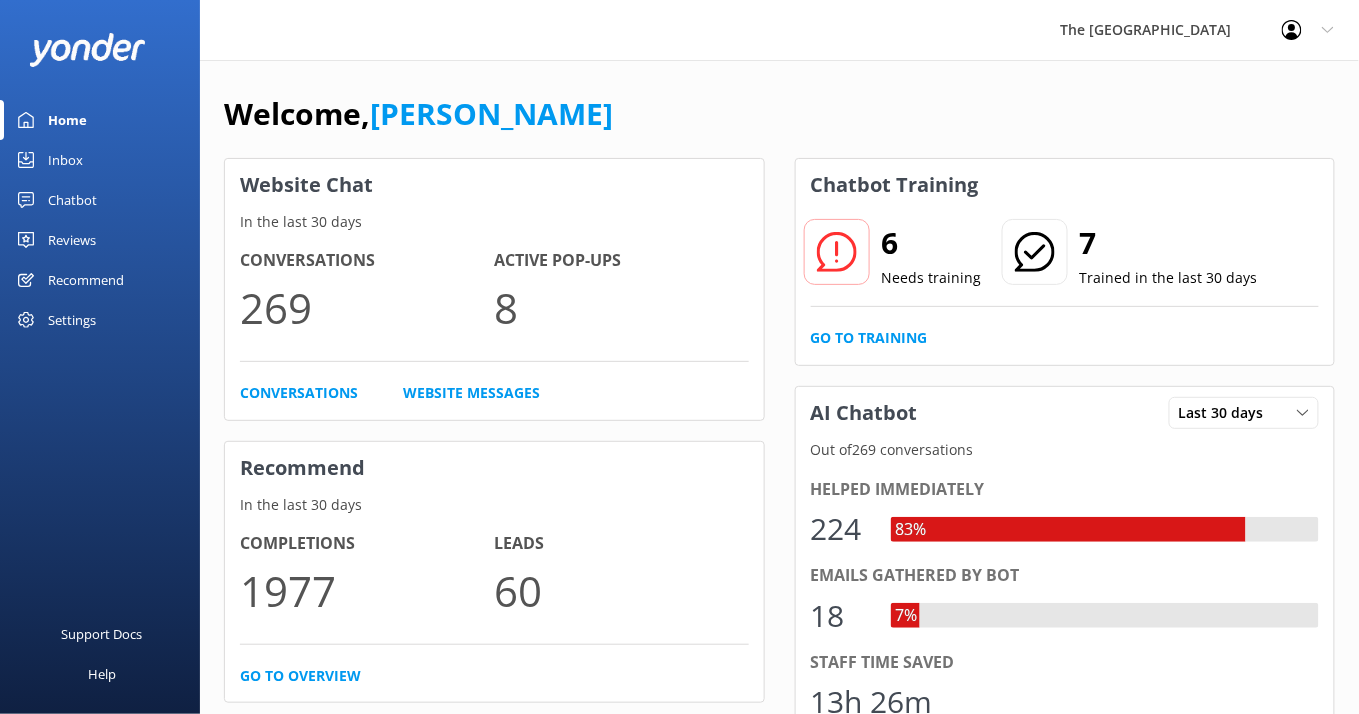 click on "Inbox" at bounding box center (65, 160) 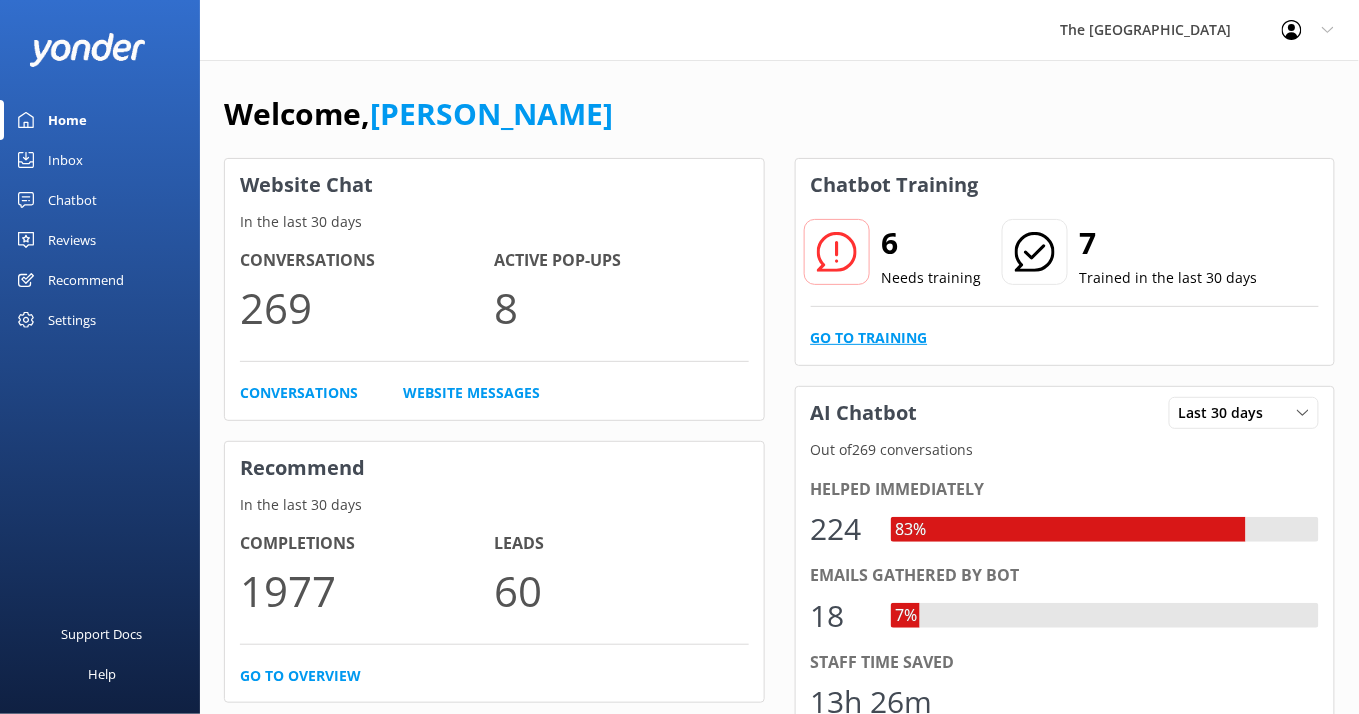 click on "Go to Training" at bounding box center (869, 338) 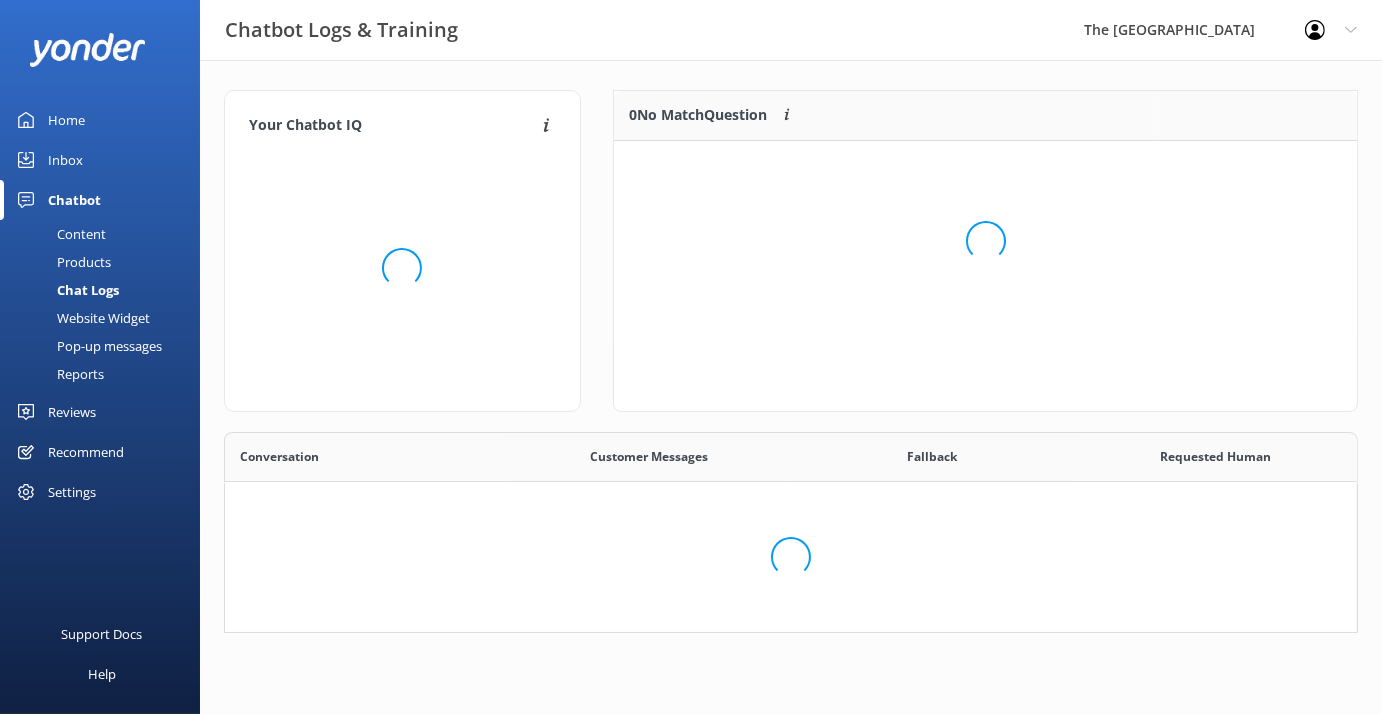 scroll, scrollTop: 23, scrollLeft: 22, axis: both 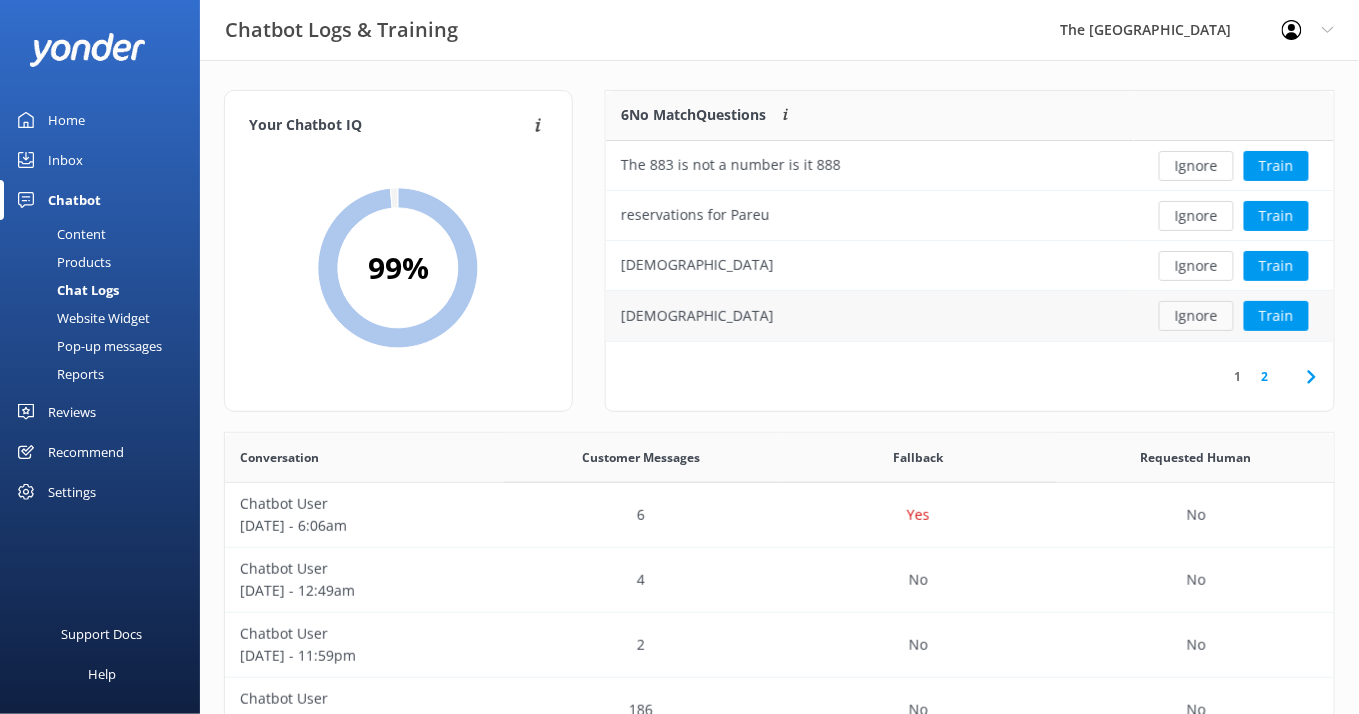 click on "Ignore" at bounding box center [1196, 316] 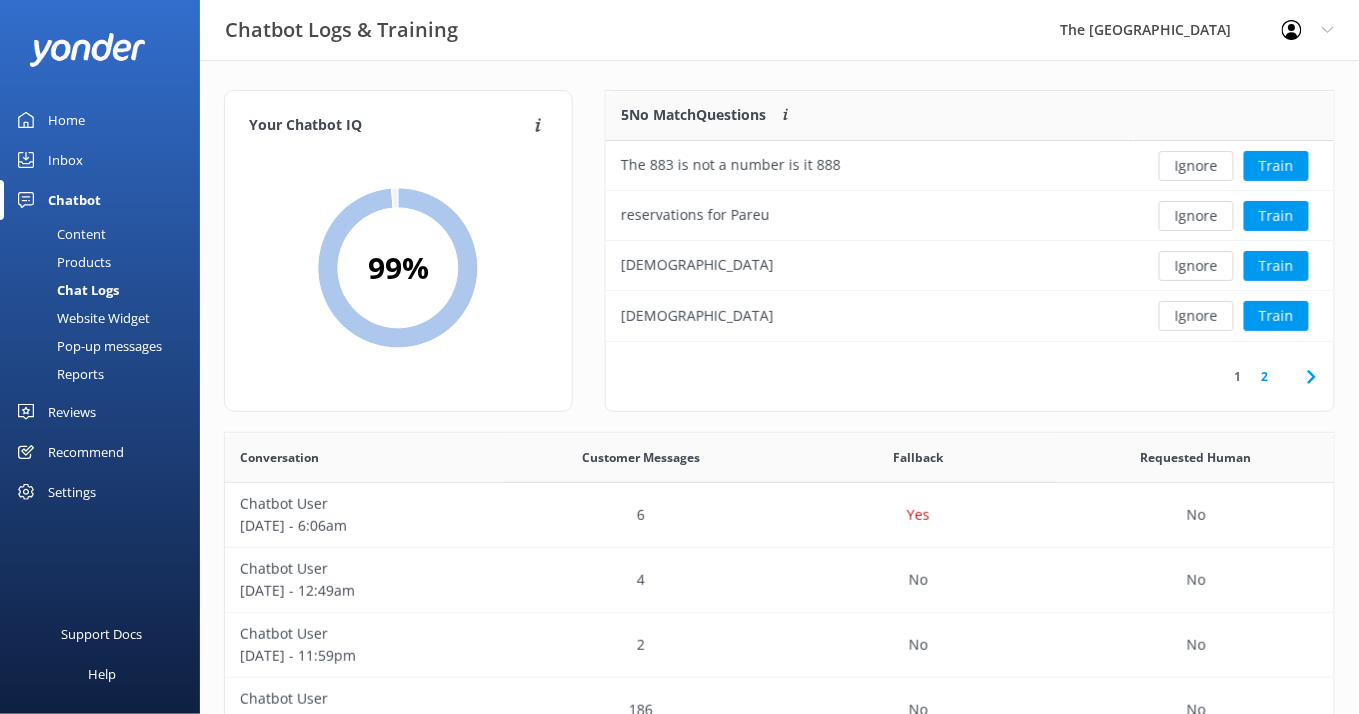 click on "Ignore" at bounding box center [1196, 316] 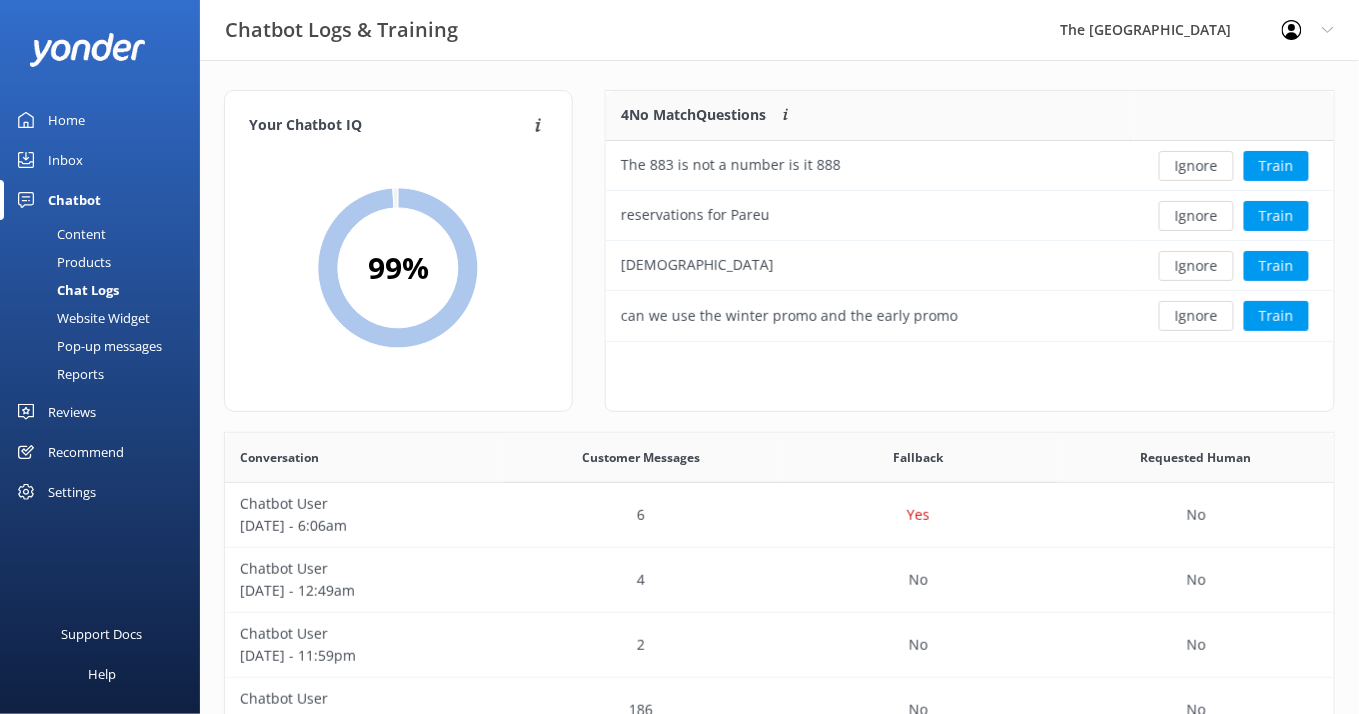 click on "Ignore" at bounding box center [1196, 316] 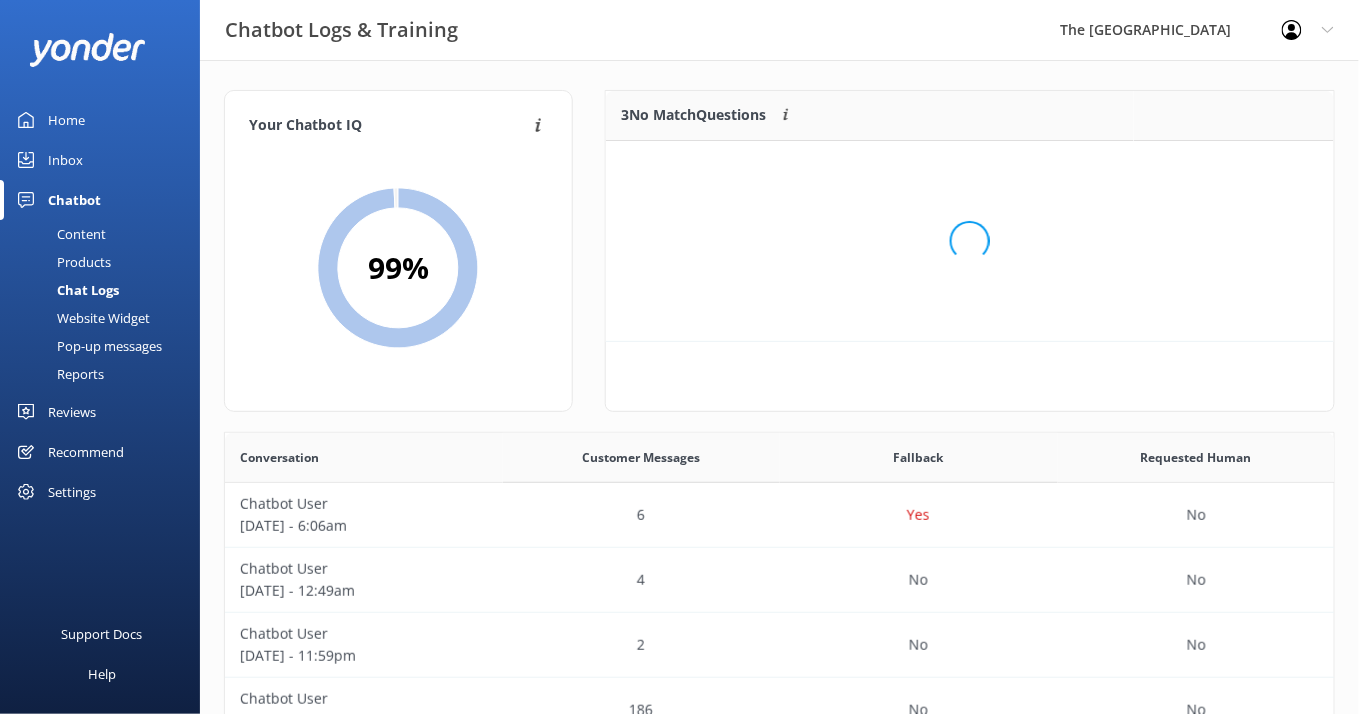 scroll, scrollTop: 177, scrollLeft: 706, axis: both 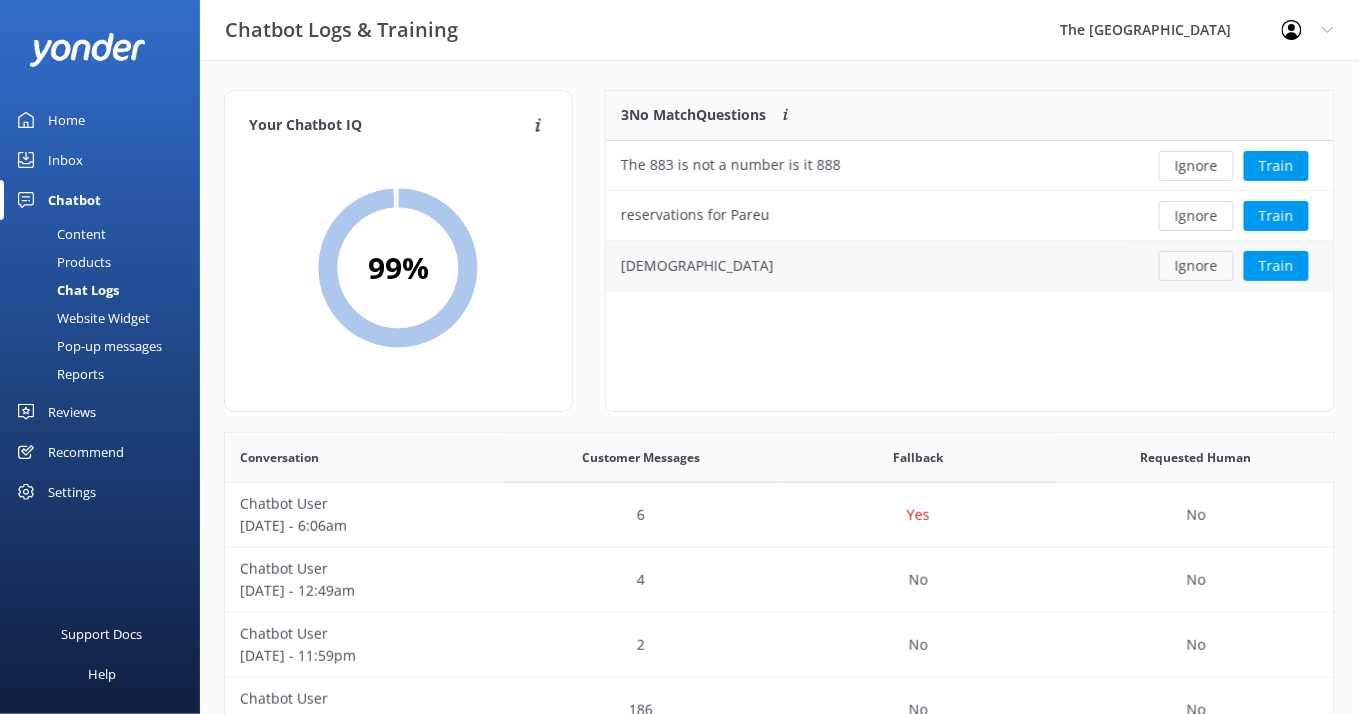 click on "Ignore" at bounding box center [1196, 266] 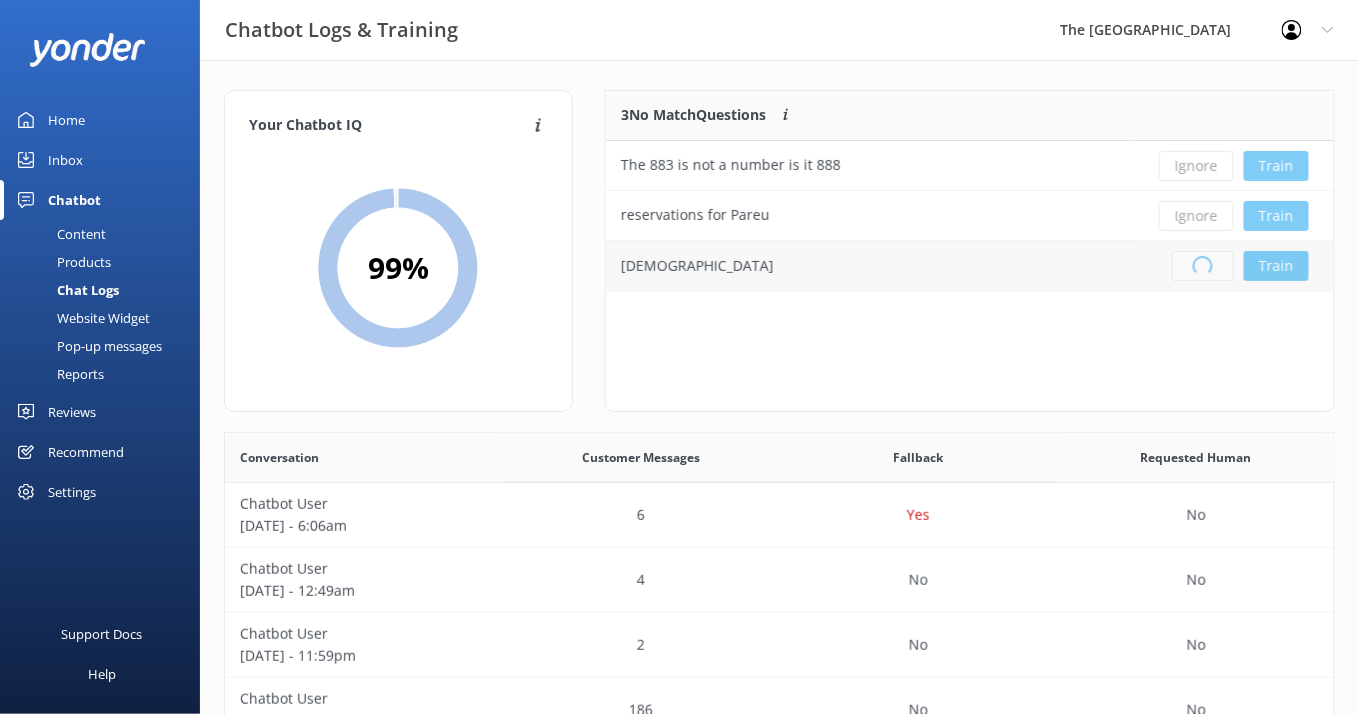 scroll, scrollTop: 23, scrollLeft: 22, axis: both 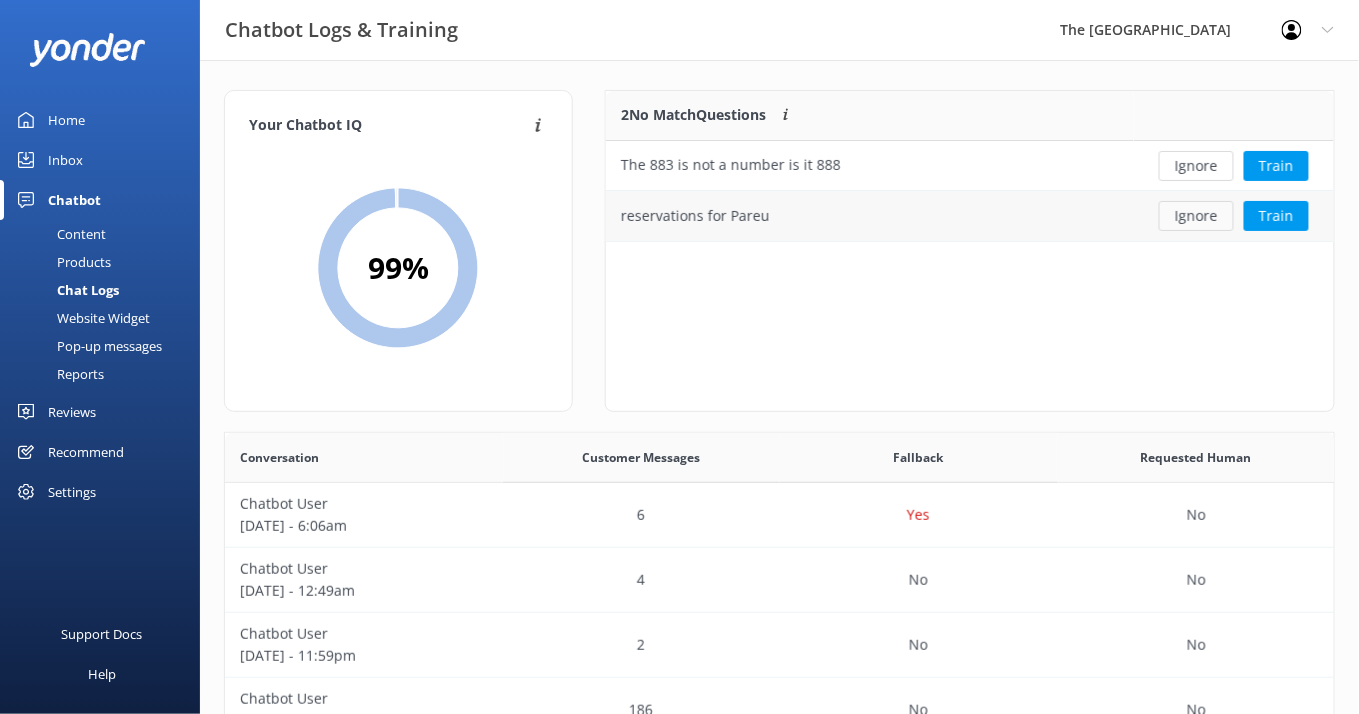 click on "Ignore" at bounding box center (1196, 216) 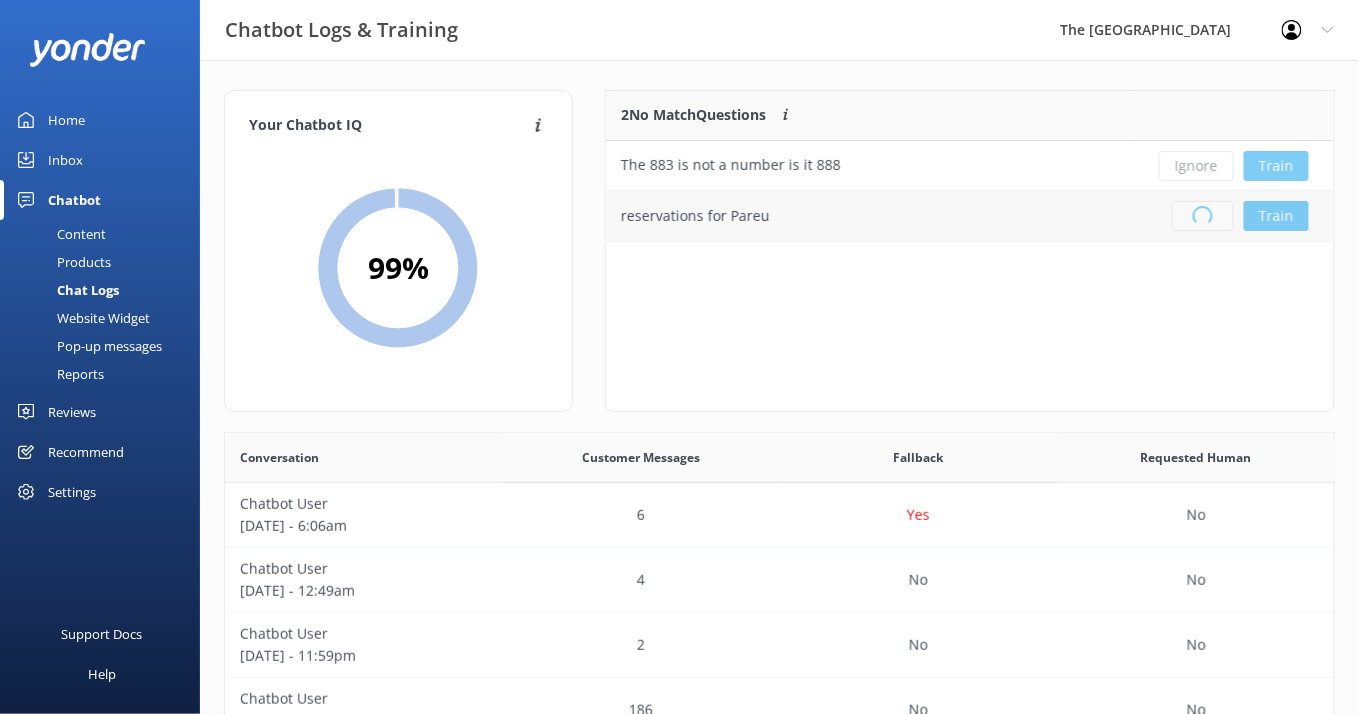 scroll, scrollTop: 23, scrollLeft: 22, axis: both 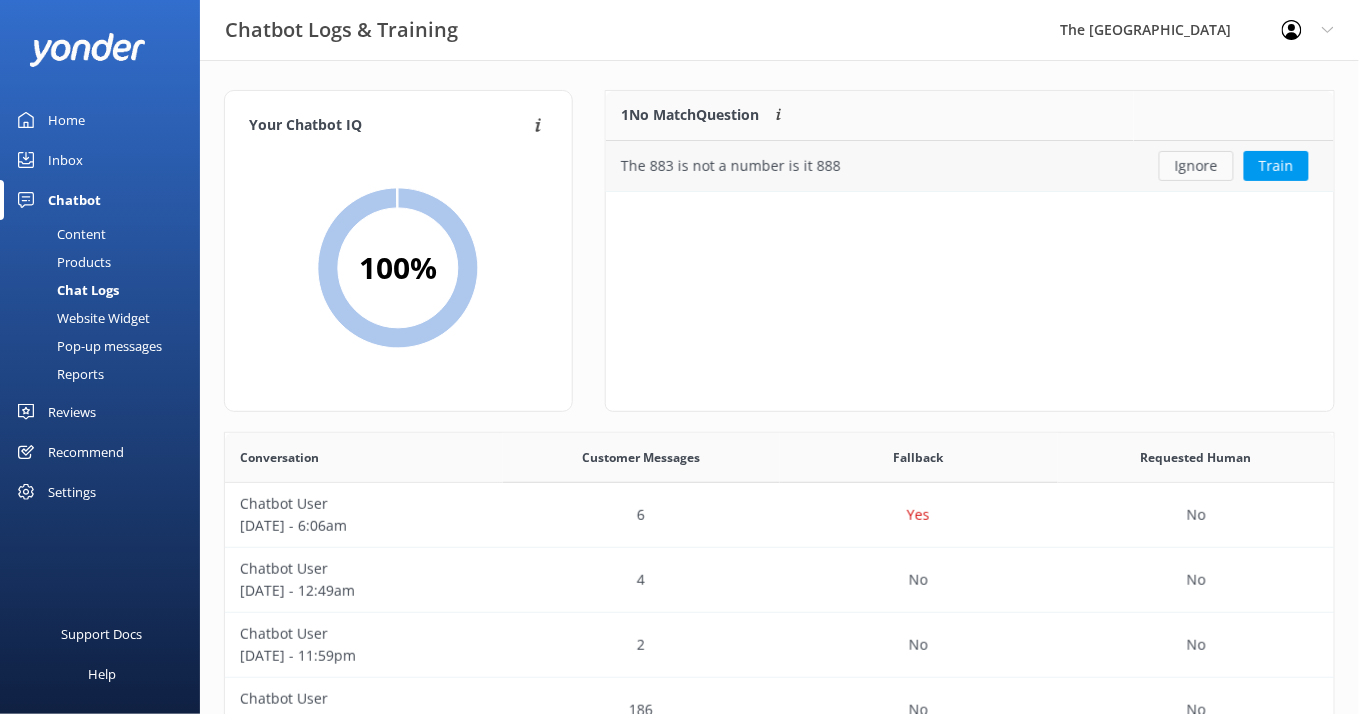click on "Ignore" at bounding box center [1196, 166] 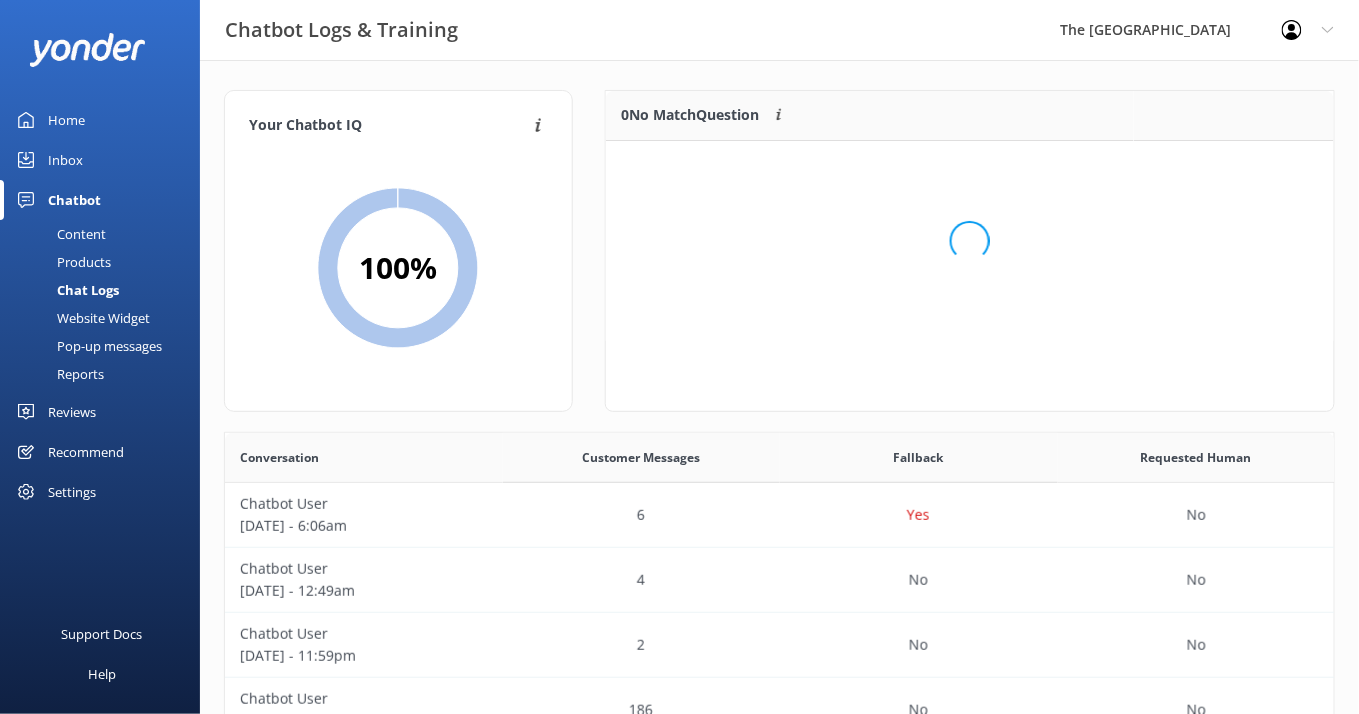 scroll, scrollTop: 23, scrollLeft: 22, axis: both 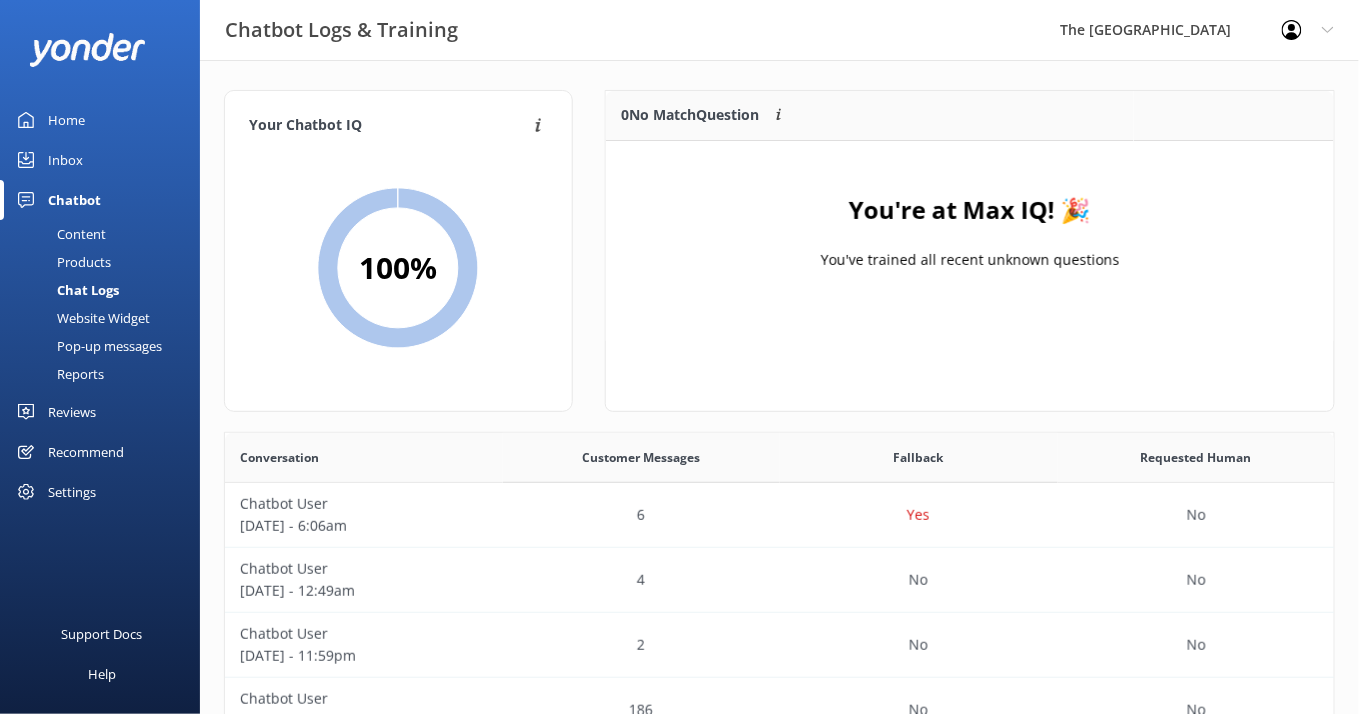 click on "Inbox" at bounding box center (65, 160) 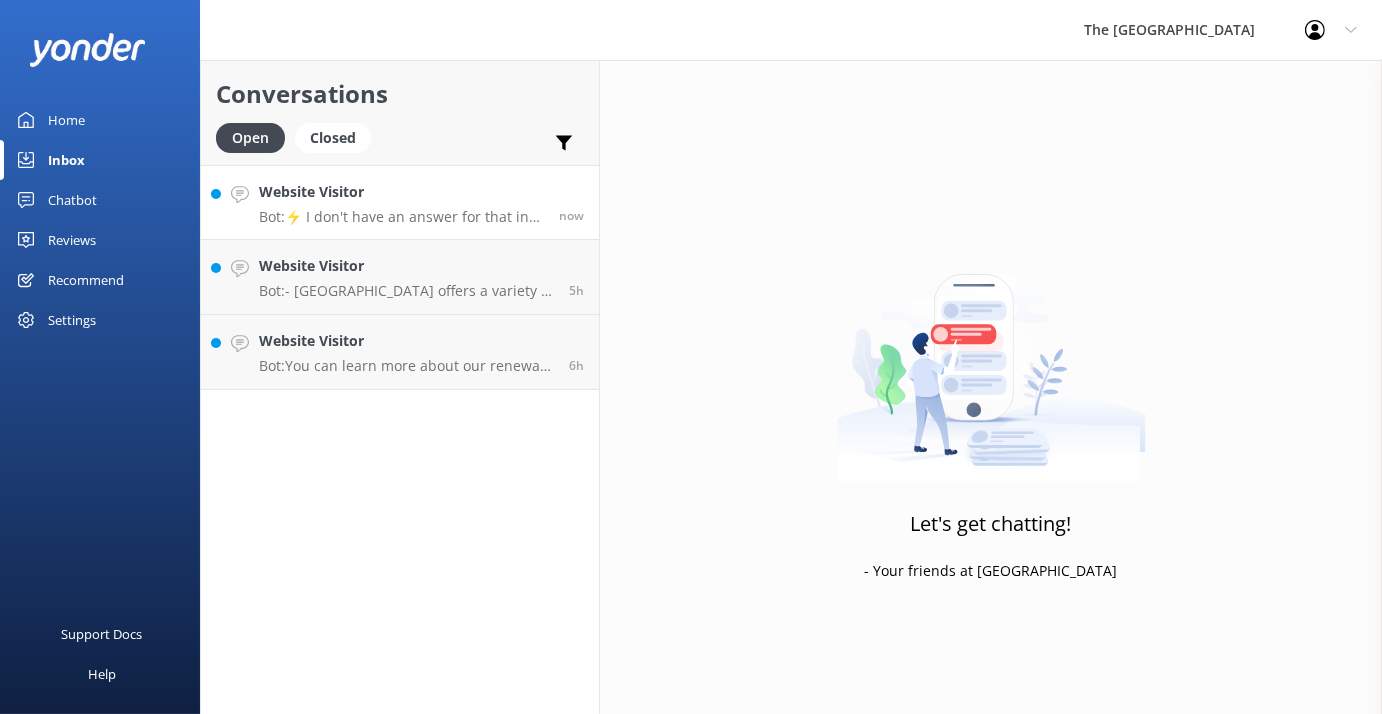 click on "Bot:  ⚡ I don't have an answer for that in my knowledge base. Please try and rephrase your question or you can contact us at [EMAIL_ADDRESS][DOMAIN_NAME] or fill in the enquiry form below" at bounding box center [401, 217] 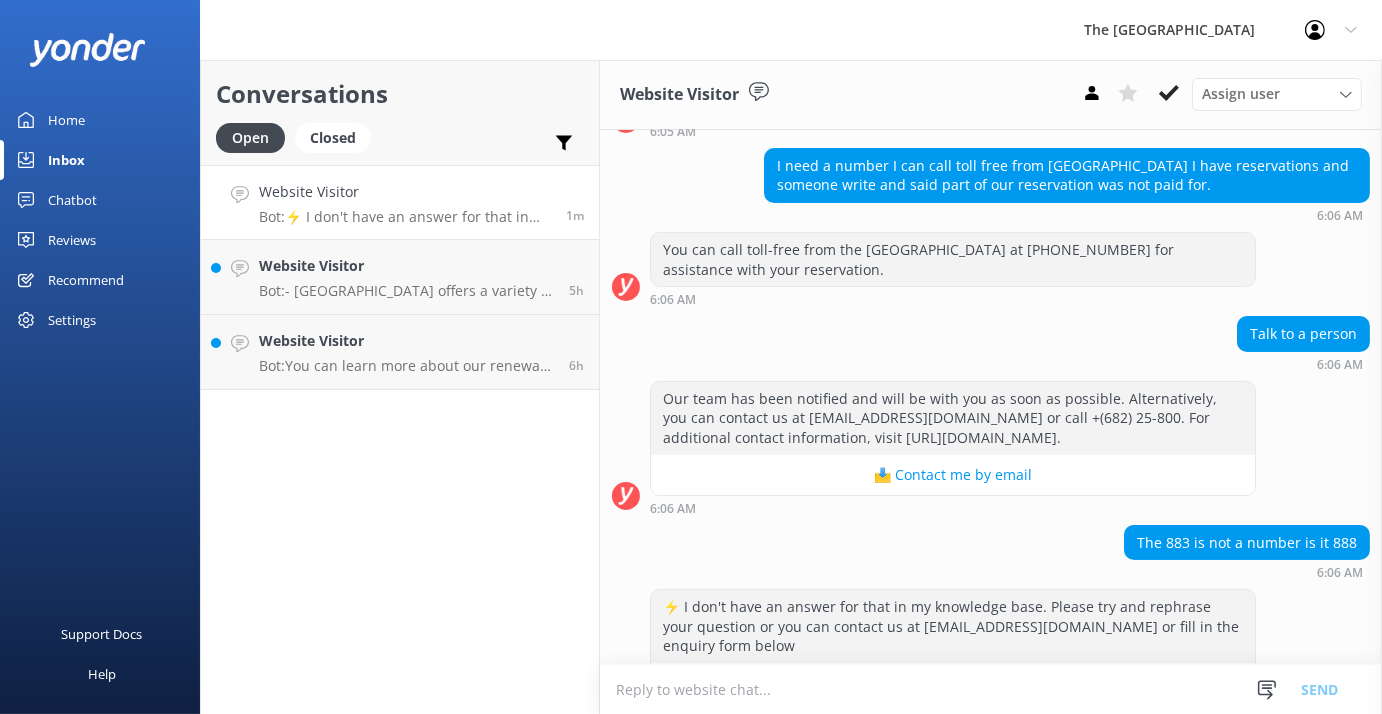 scroll, scrollTop: 320, scrollLeft: 0, axis: vertical 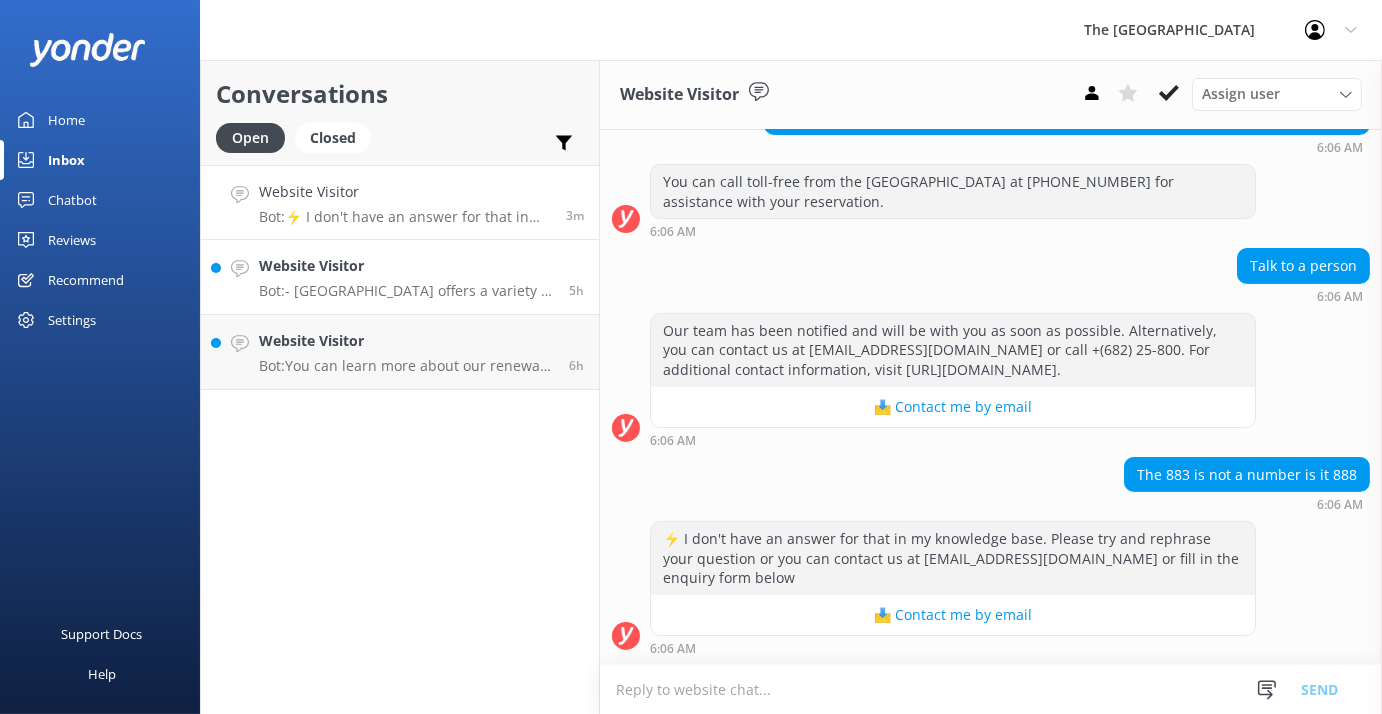click on "Bot:  - [GEOGRAPHIC_DATA] offers a variety of family accommodation options, including Beachside Rooms, 3-Bedroom Private Pool Villas, and Interconnecting Family Suites. Kids and teens up to [DEMOGRAPHIC_DATA] stay for free when sharing with parents. You can find more information and get a personalised recommendation here: [URL][DOMAIN_NAME].
- In-house guests receive priority at the Kids Club, but bookings are recommended. For babysitting services, please contact the resort directly at [EMAIL_ADDRESS][DOMAIN_NAME] or call +(682) 25-800 for more details." at bounding box center (406, 291) 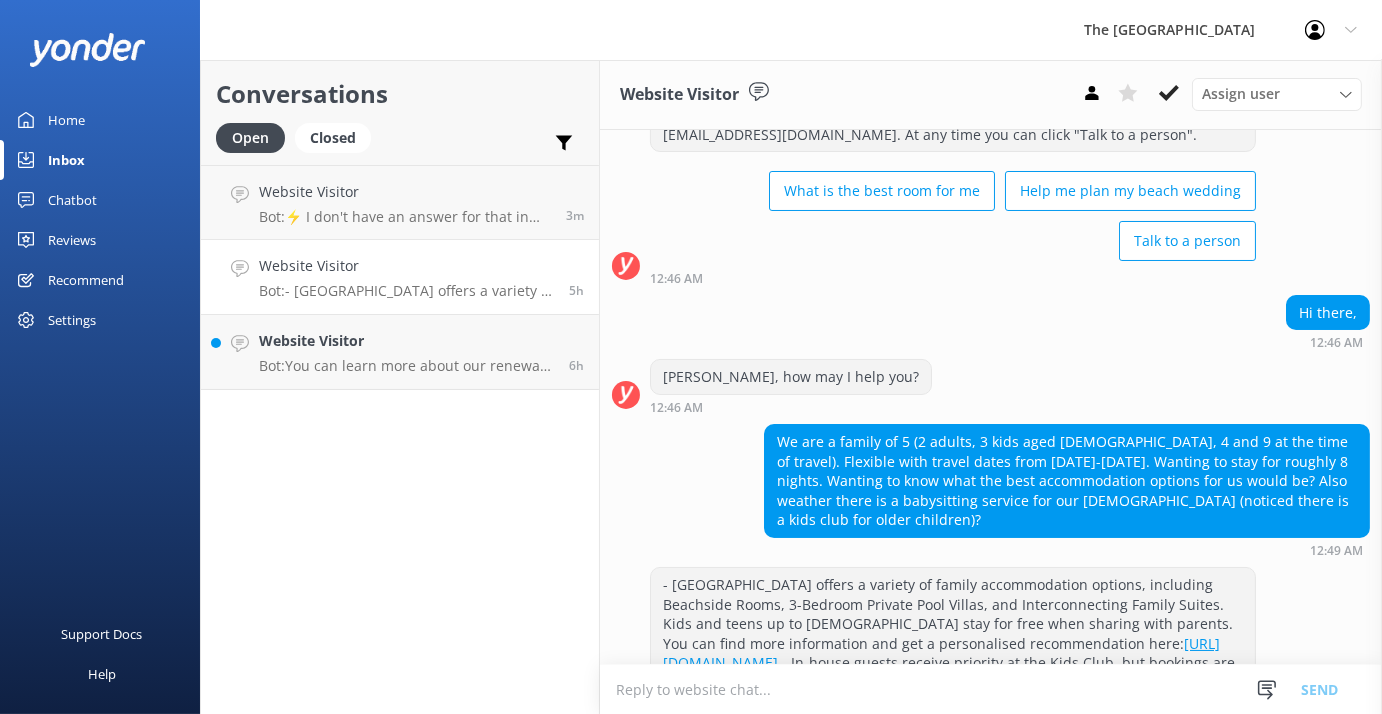 scroll, scrollTop: 208, scrollLeft: 0, axis: vertical 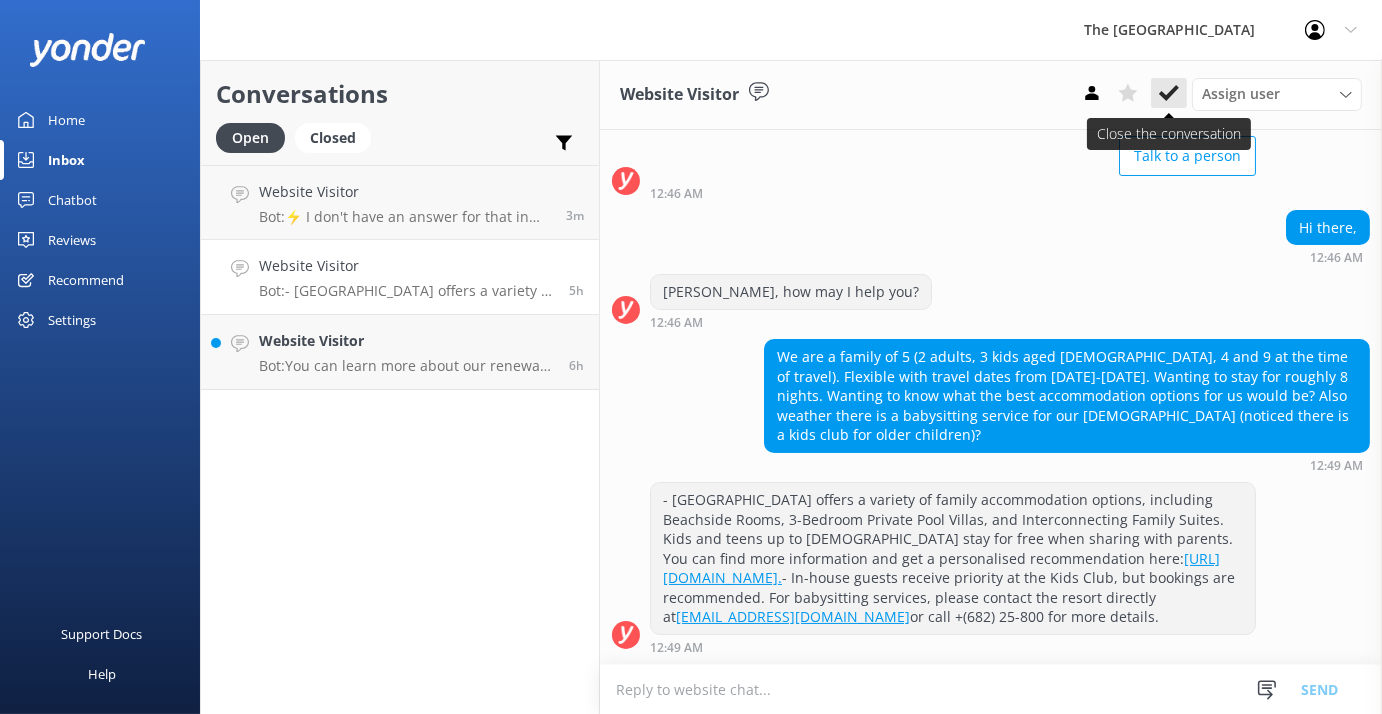 click 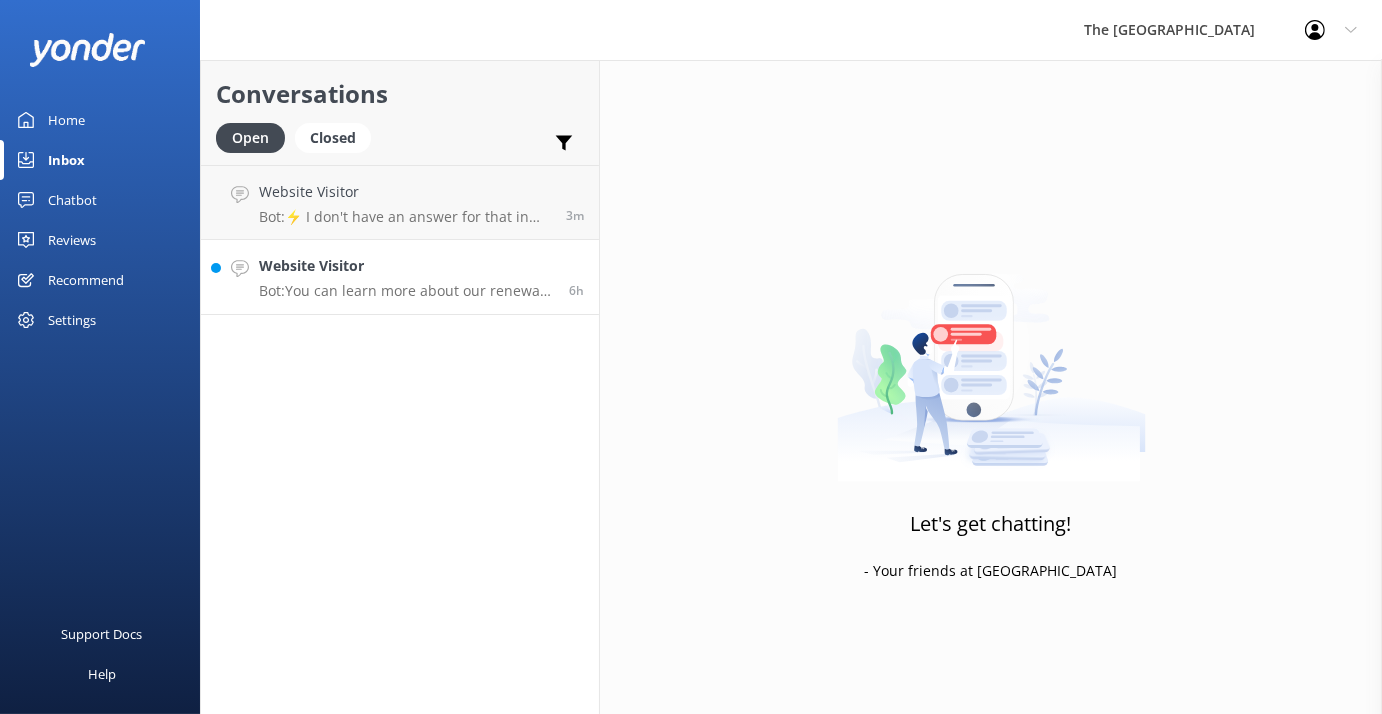 click on "Website Visitor Bot:  You can learn more about our renewal of vows services by contacting our Weddings team at [EMAIL_ADDRESS][DOMAIN_NAME] or by calling [PHONE_NUMBER]. Additionally, you can find more information about our wedding packages here: [URL][DOMAIN_NAME]. 6h" at bounding box center [400, 277] 